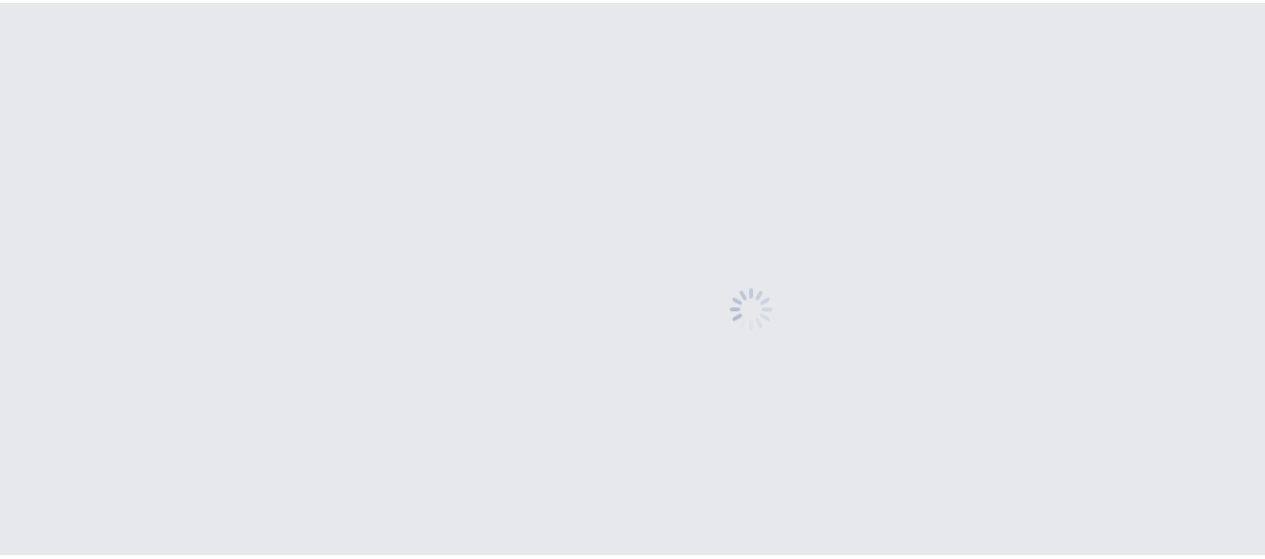 scroll, scrollTop: 0, scrollLeft: 0, axis: both 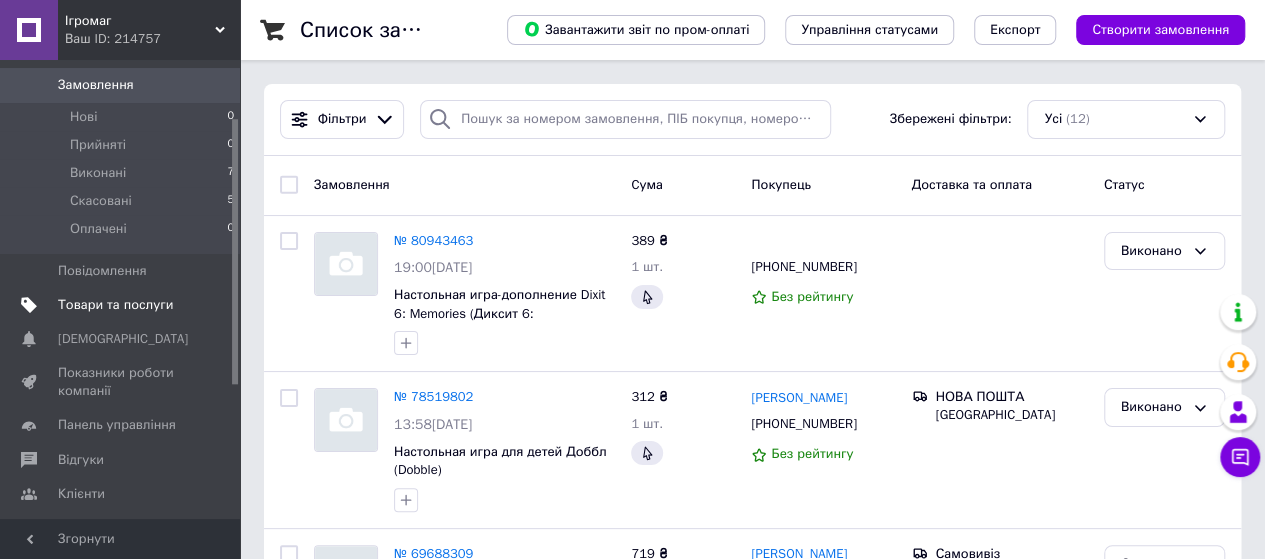 click on "Товари та послуги" at bounding box center [115, 305] 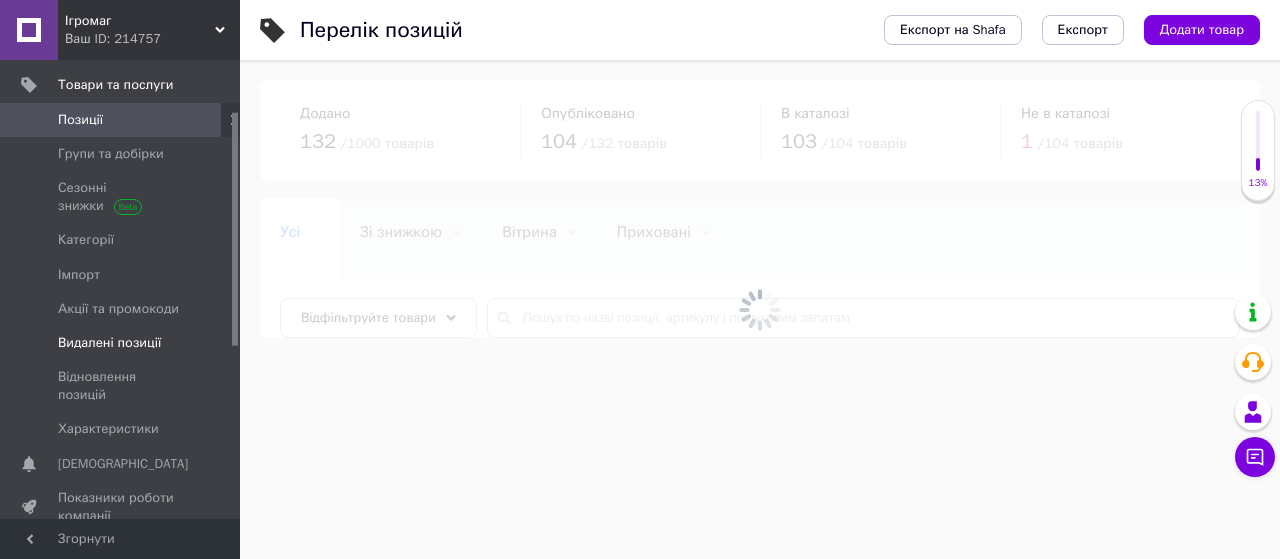 click on "Видалені позиції" at bounding box center (109, 343) 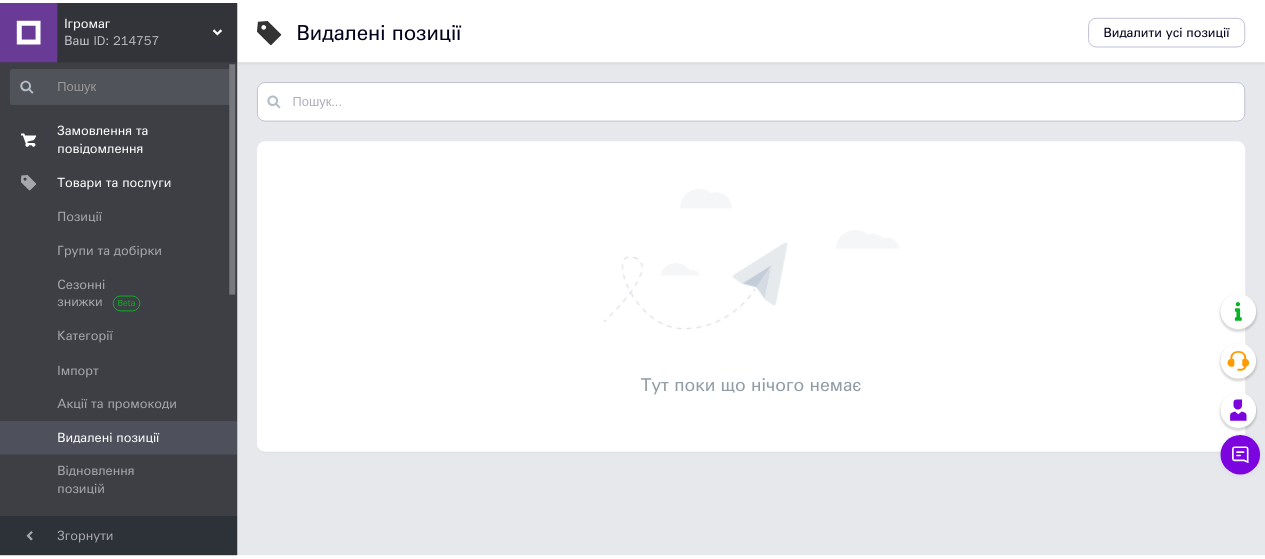 scroll, scrollTop: 0, scrollLeft: 0, axis: both 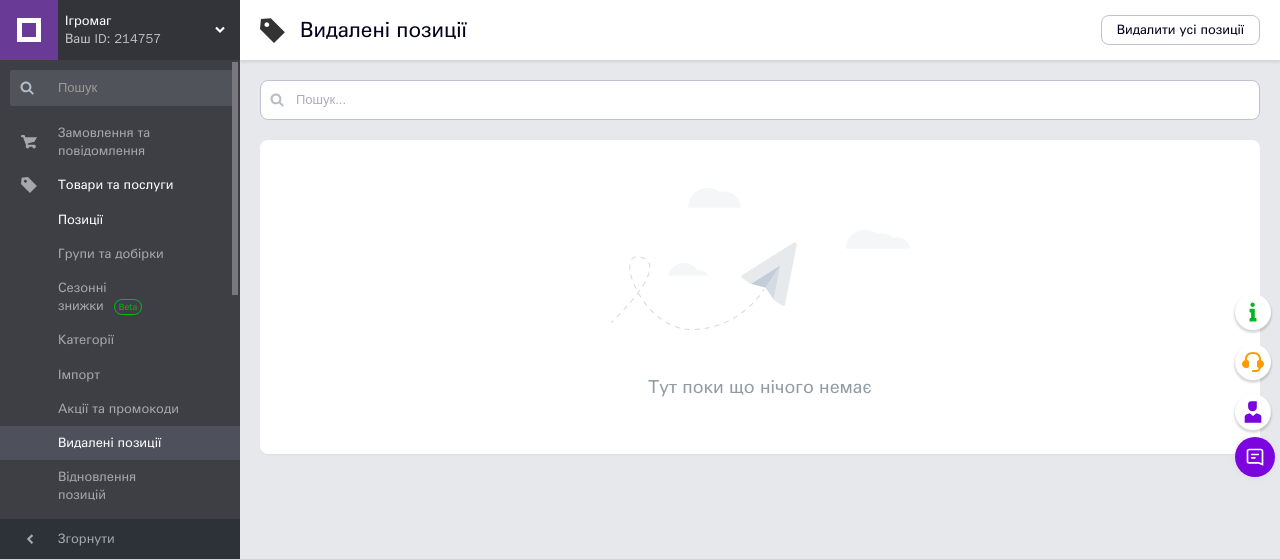 click on "Позиції" at bounding box center (121, 220) 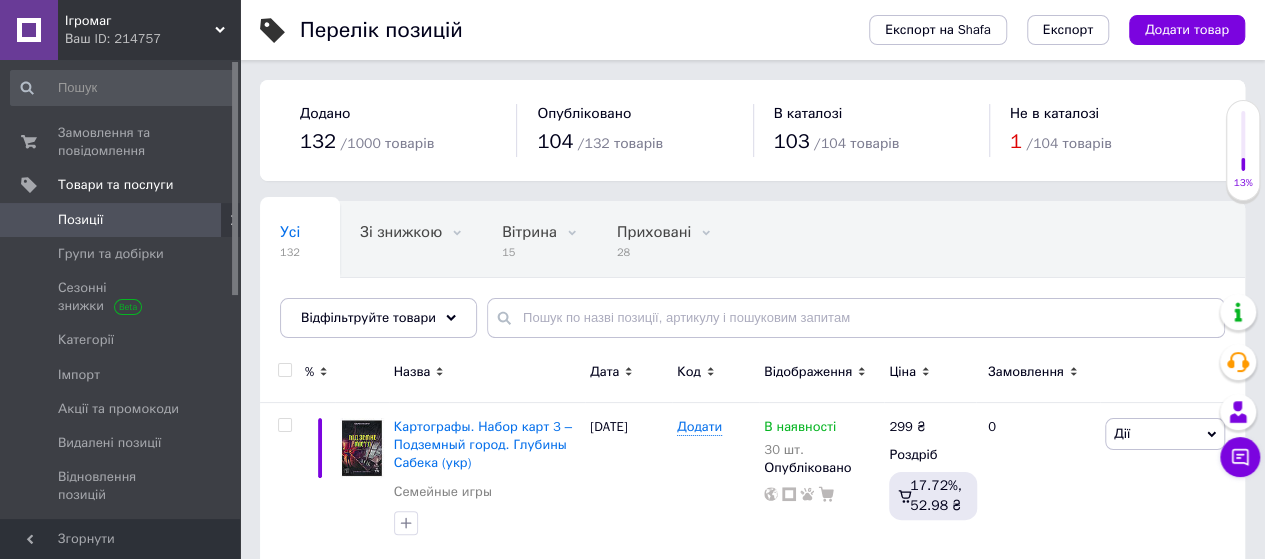 scroll, scrollTop: 0, scrollLeft: 0, axis: both 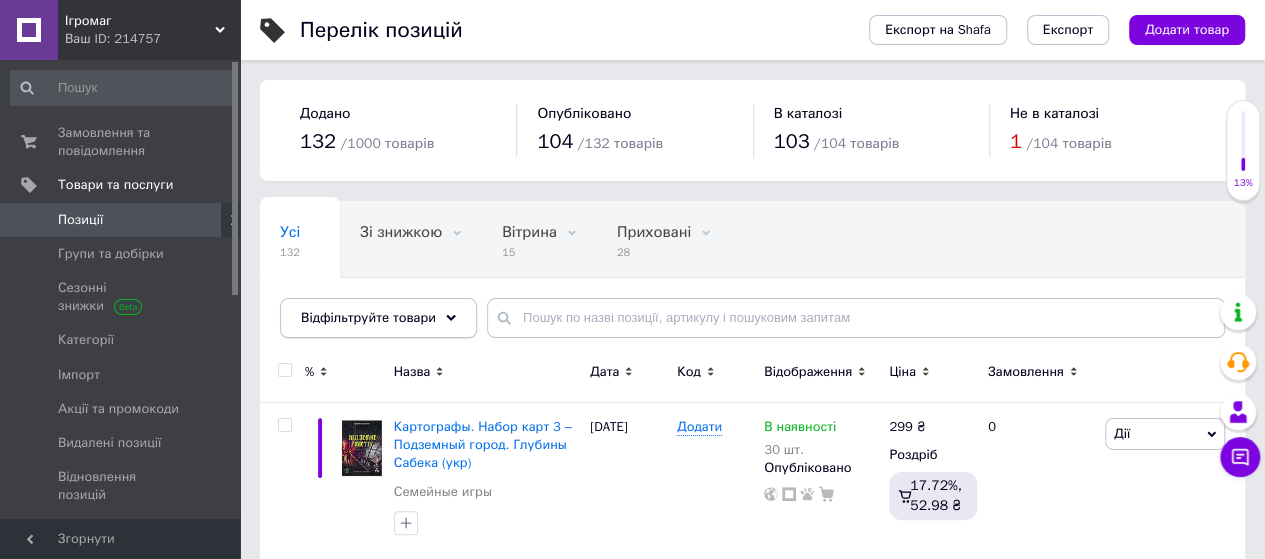 click on "Відфільтруйте товари" at bounding box center (378, 318) 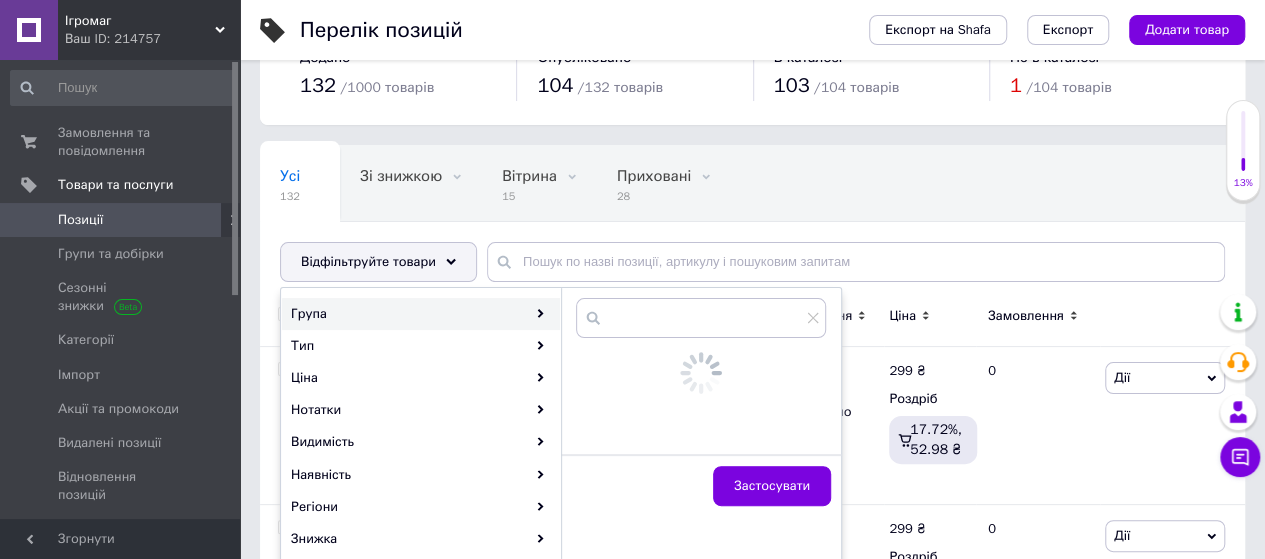 scroll, scrollTop: 100, scrollLeft: 0, axis: vertical 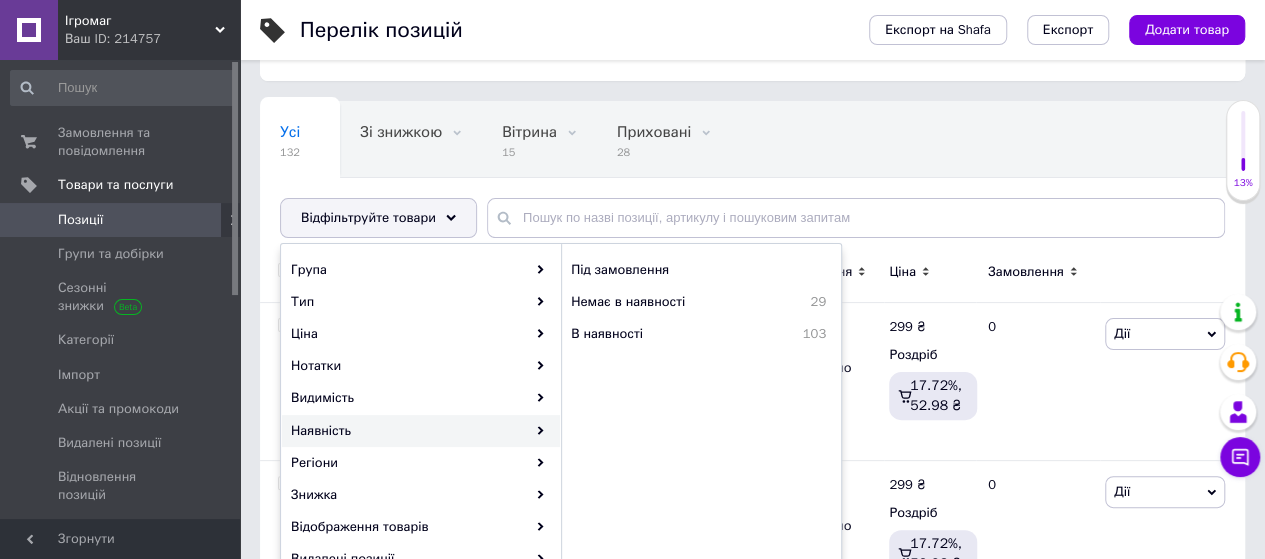 click on "Усі 132 Зі знижкою 0 Видалити Редагувати Вітрина 15 Видалити Редагувати Приховані 28 Видалити Редагувати Опубліковані 104 Видалити Редагувати Ok Відфільтровано...  Зберегти" at bounding box center [657, 178] 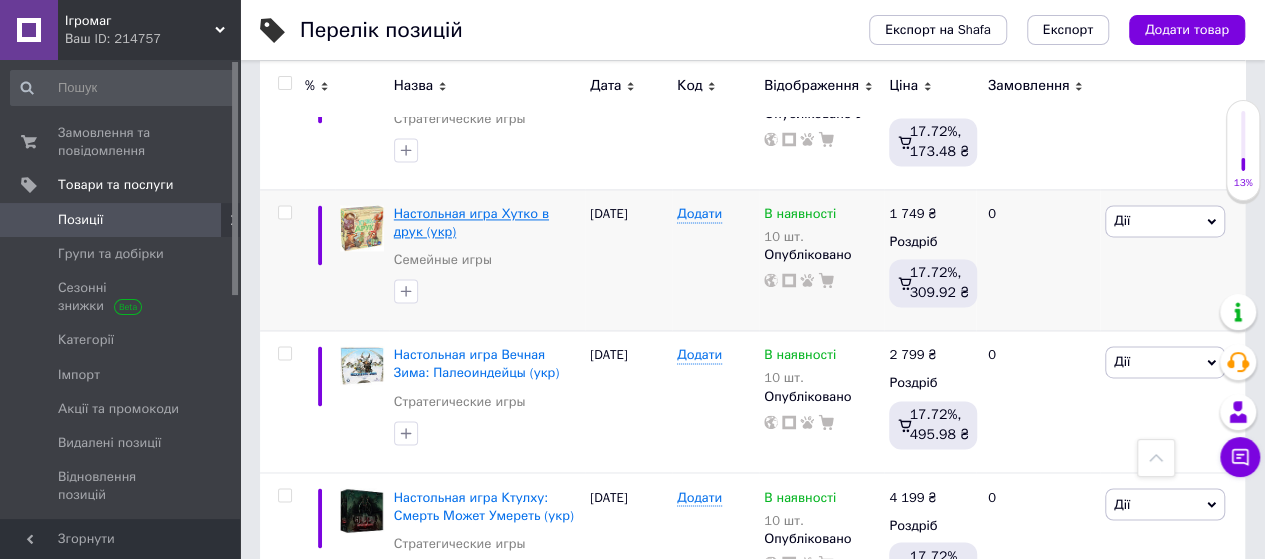 scroll, scrollTop: 1400, scrollLeft: 0, axis: vertical 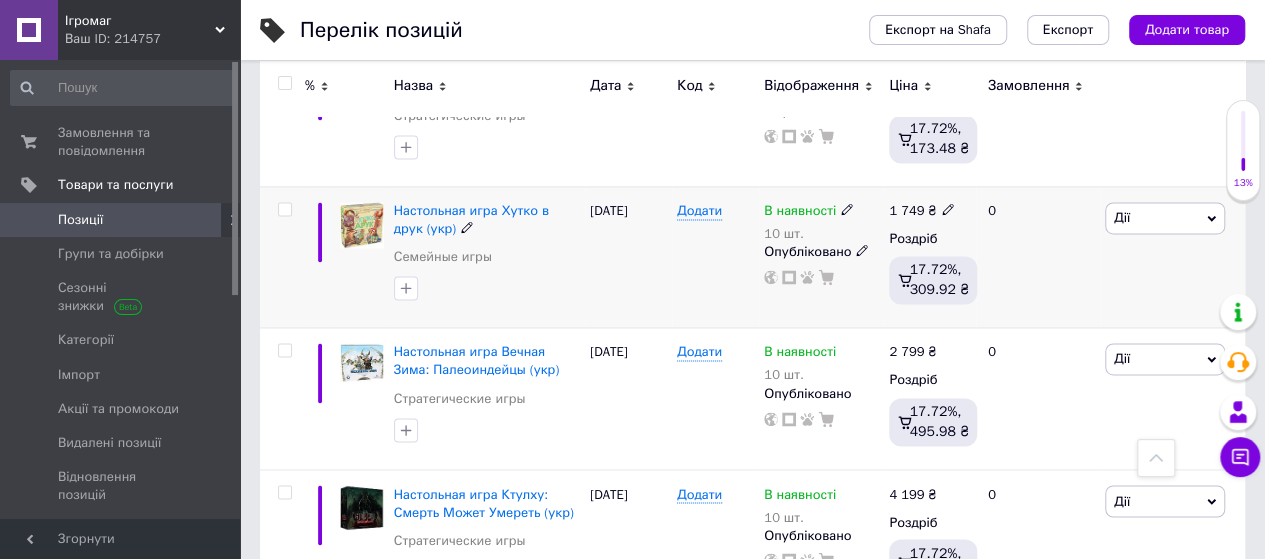 click 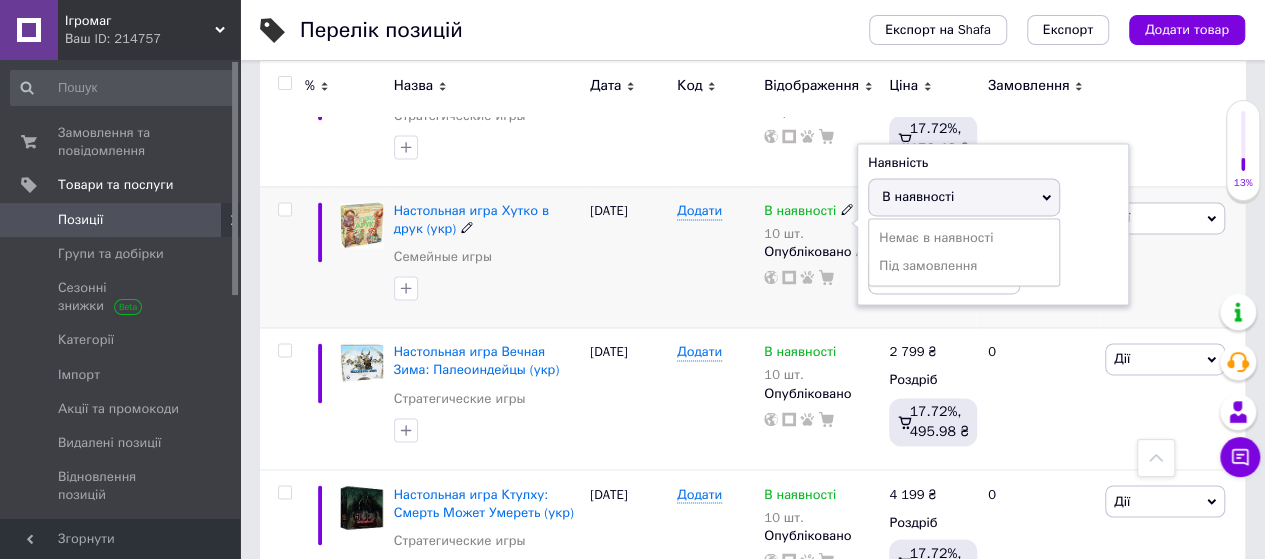 click on "В наявності" at bounding box center [964, 197] 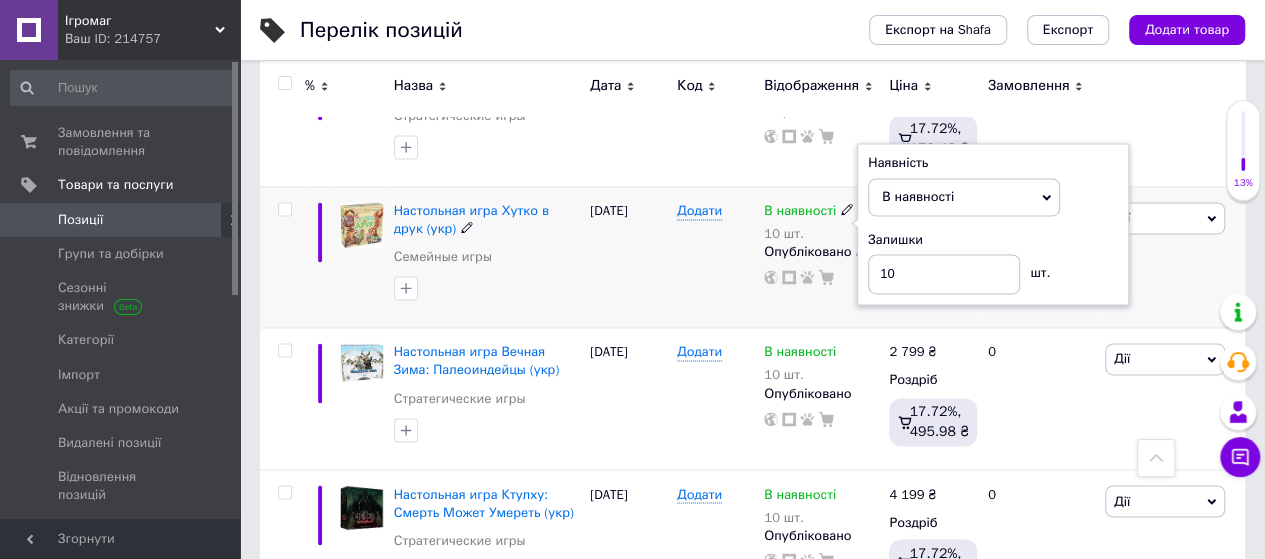 click on "В наявності" at bounding box center (964, 197) 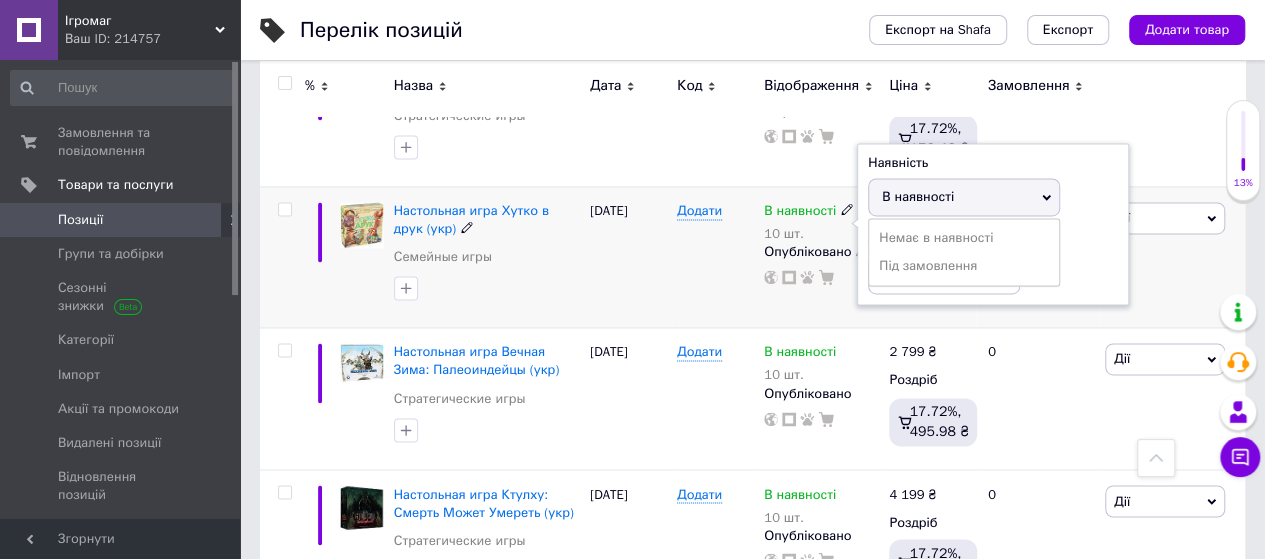 click on "В наявності" at bounding box center [964, 197] 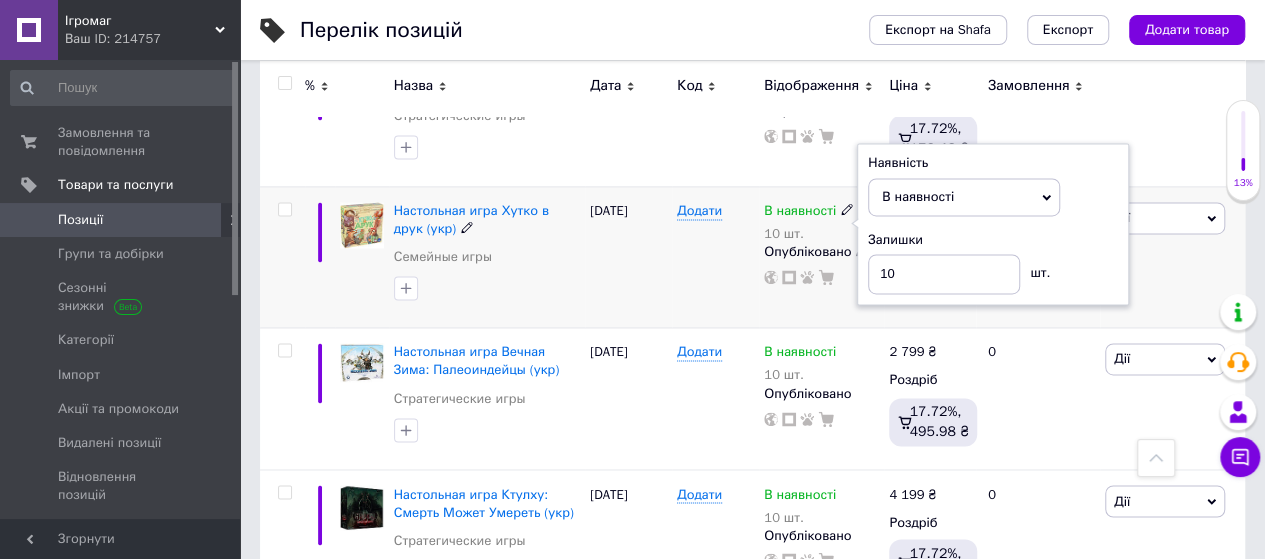 click on "В наявності" at bounding box center [964, 197] 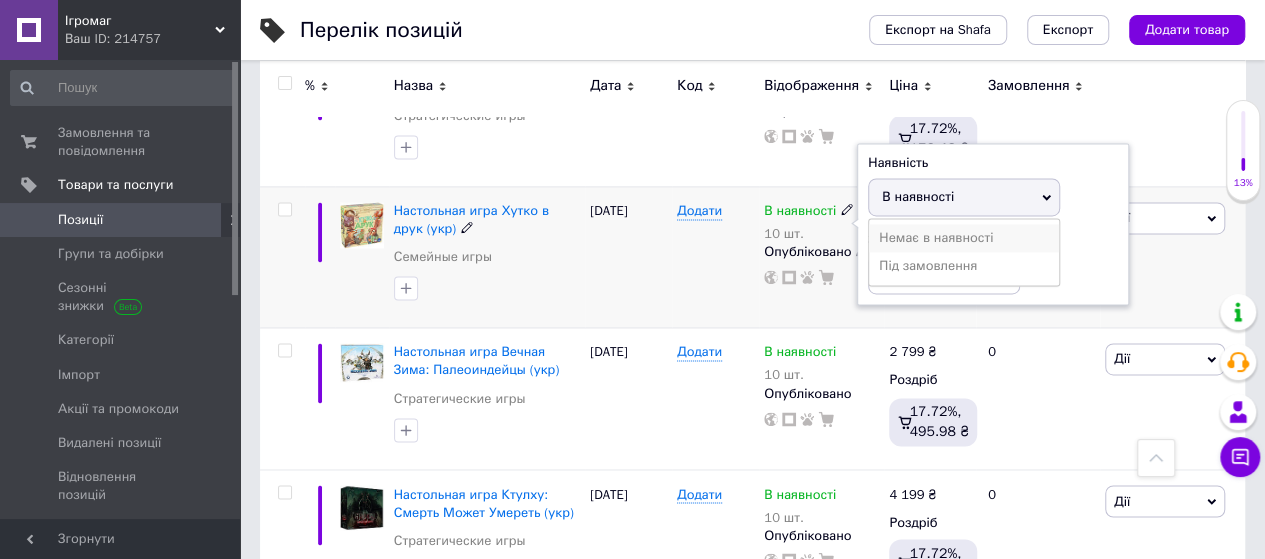 click on "Немає в наявності" at bounding box center [964, 238] 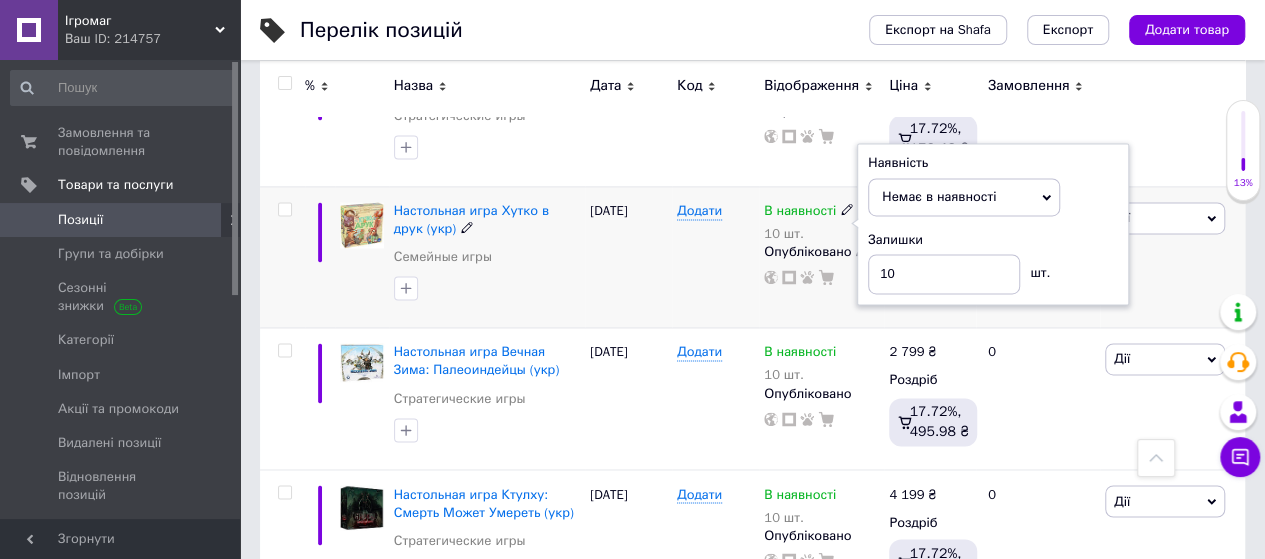 click on "[PERSON_NAME] Підняти на початок групи Копіювати Знижка Подарунок Супутні Приховати Ярлик Додати на вітрину Додати в кампанію Каталог ProSale Видалити" at bounding box center [1172, 256] 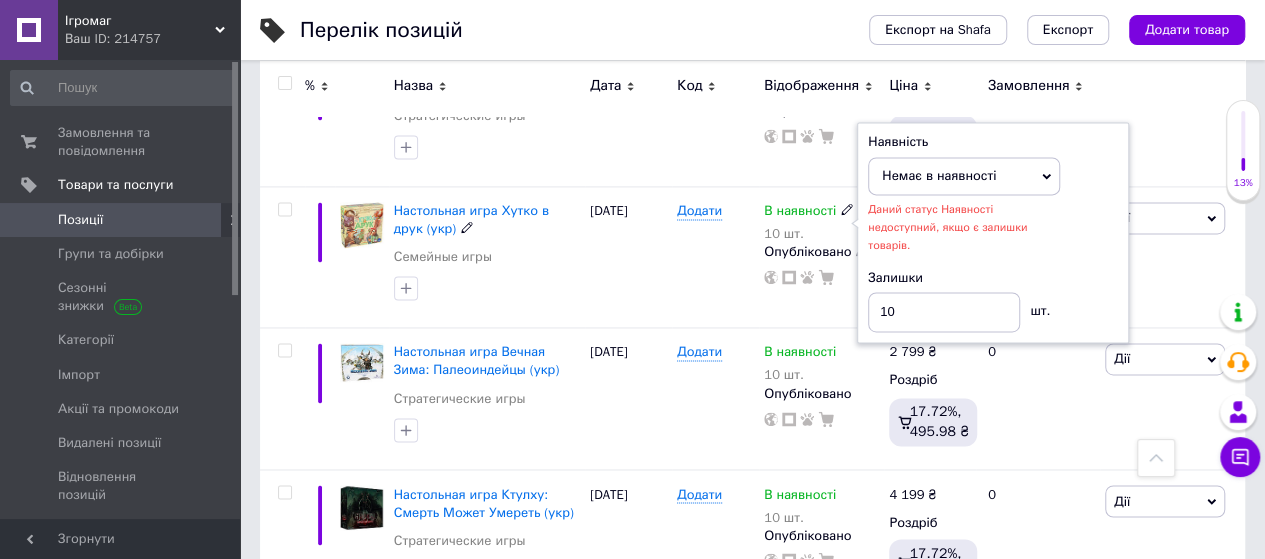 click on "Даний статус Наявності недоступний, якщо є залишки товарів." at bounding box center (947, 227) 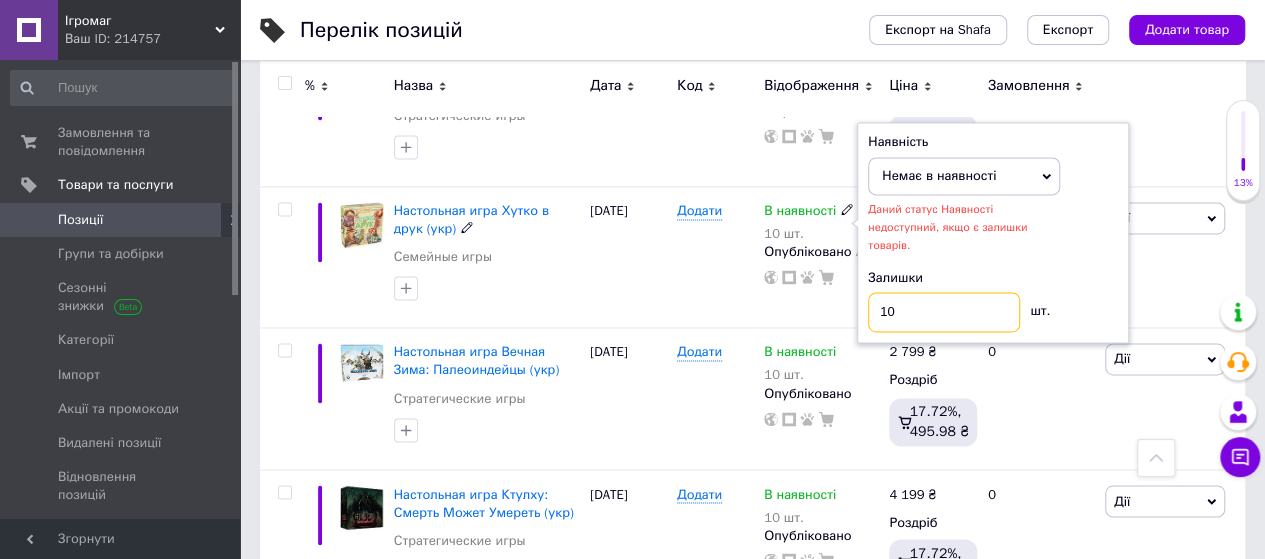 drag, startPoint x: 906, startPoint y: 286, endPoint x: 860, endPoint y: 287, distance: 46.010868 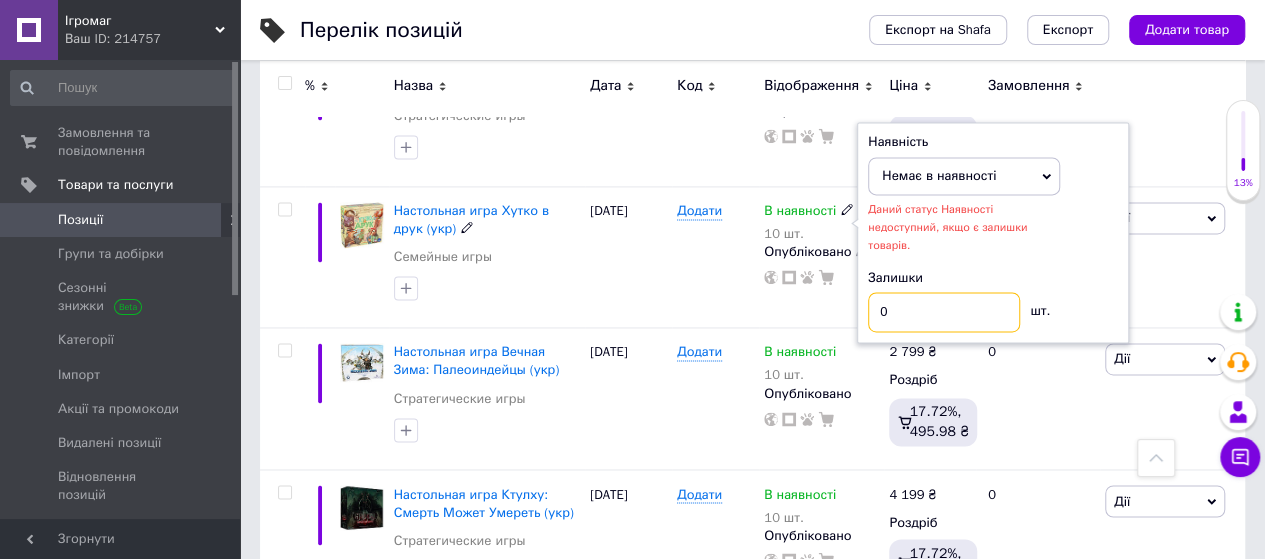 type on "0" 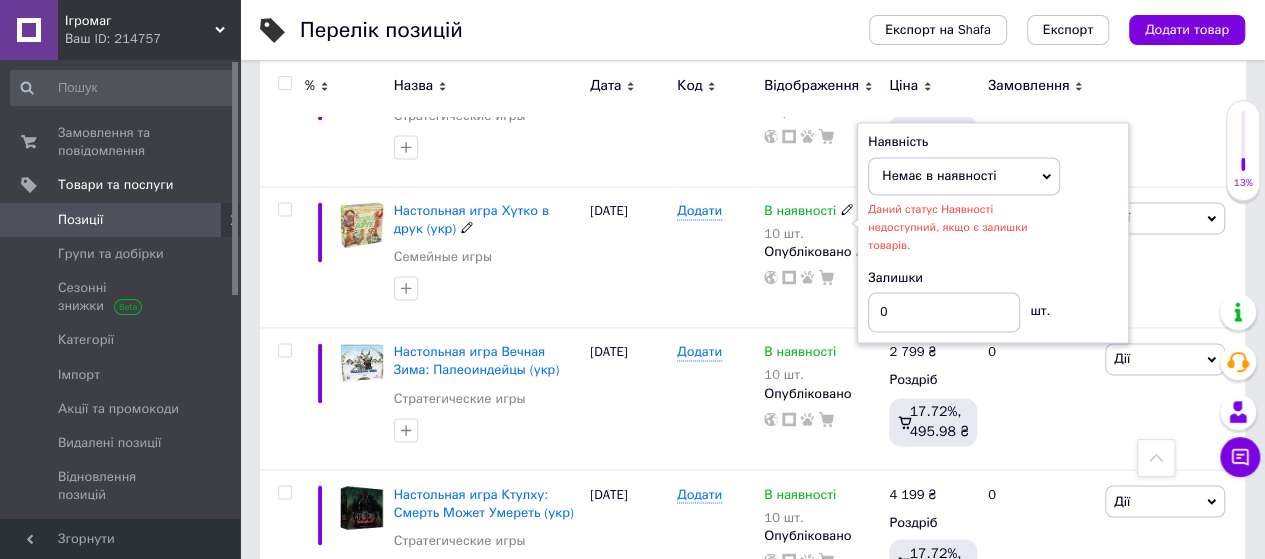 click on "Залишки" at bounding box center [993, 278] 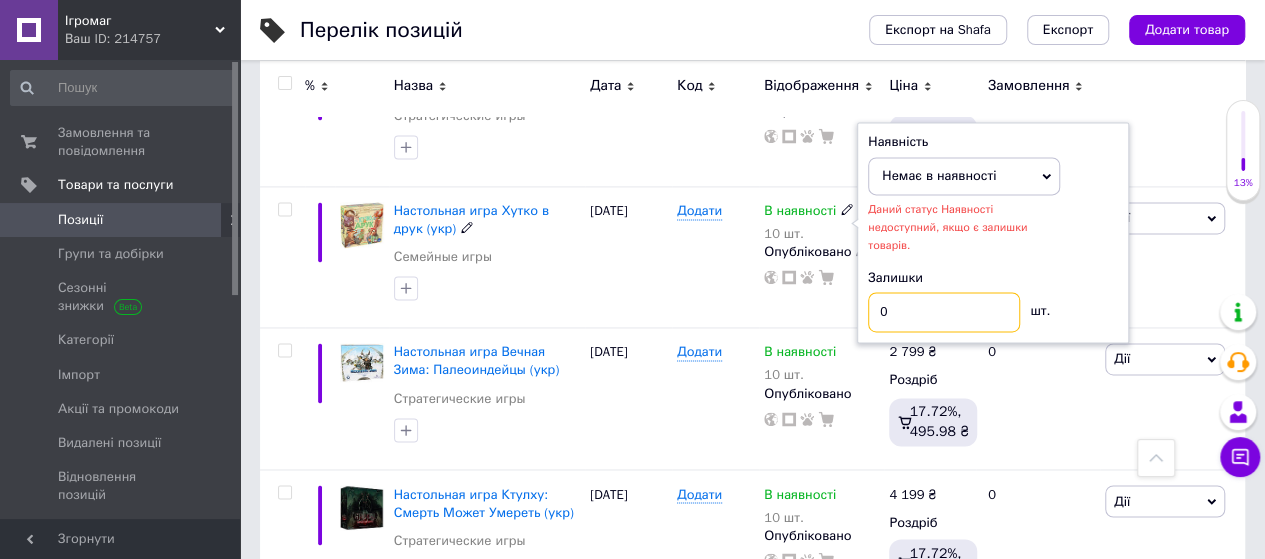 click on "0" at bounding box center (944, 312) 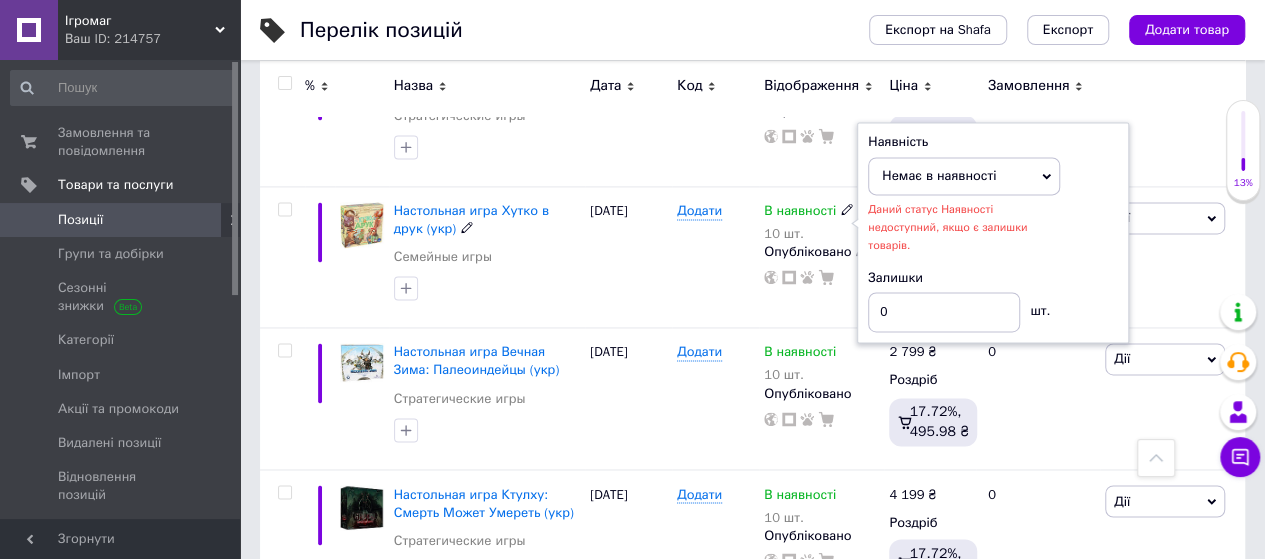 click on "Немає в наявності" at bounding box center (964, 176) 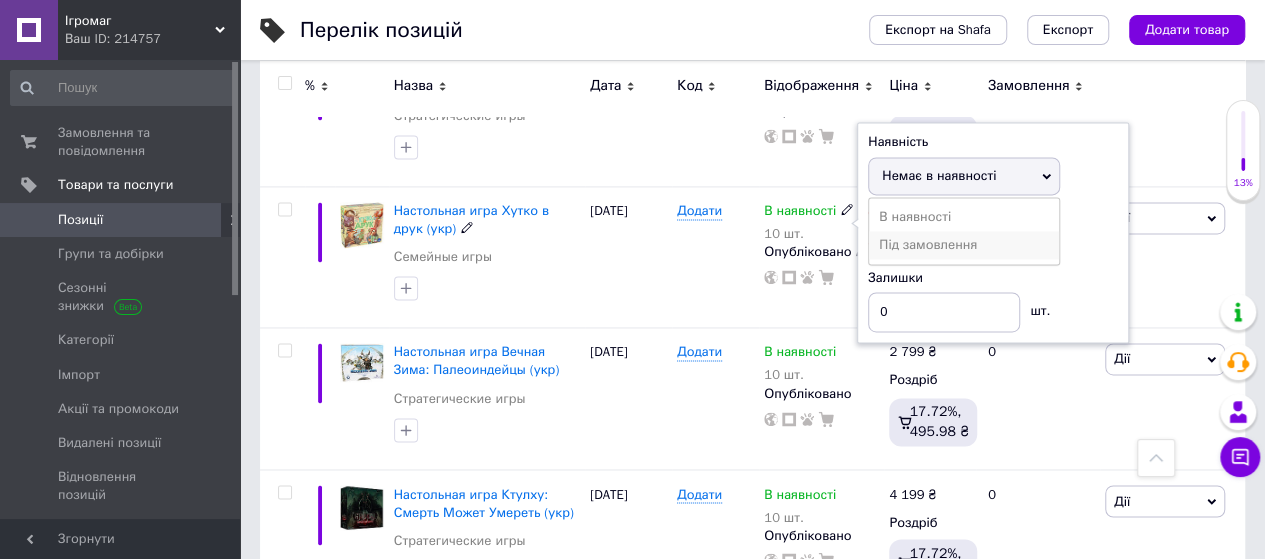 click on "Під замовлення" at bounding box center (964, 245) 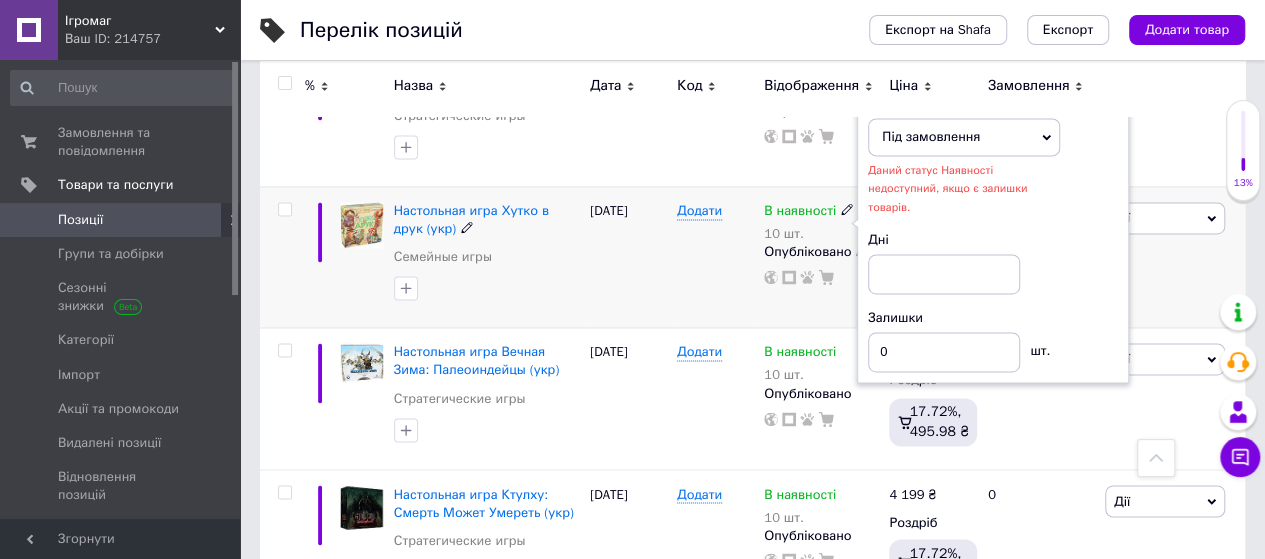 click on "Додати" at bounding box center (715, 256) 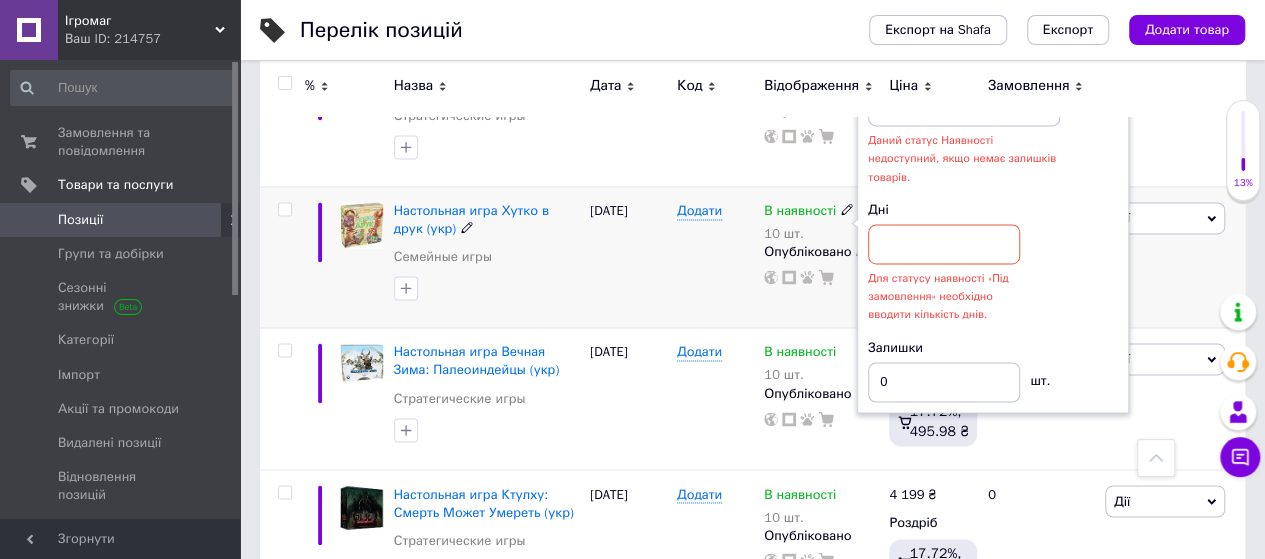 click at bounding box center [944, 244] 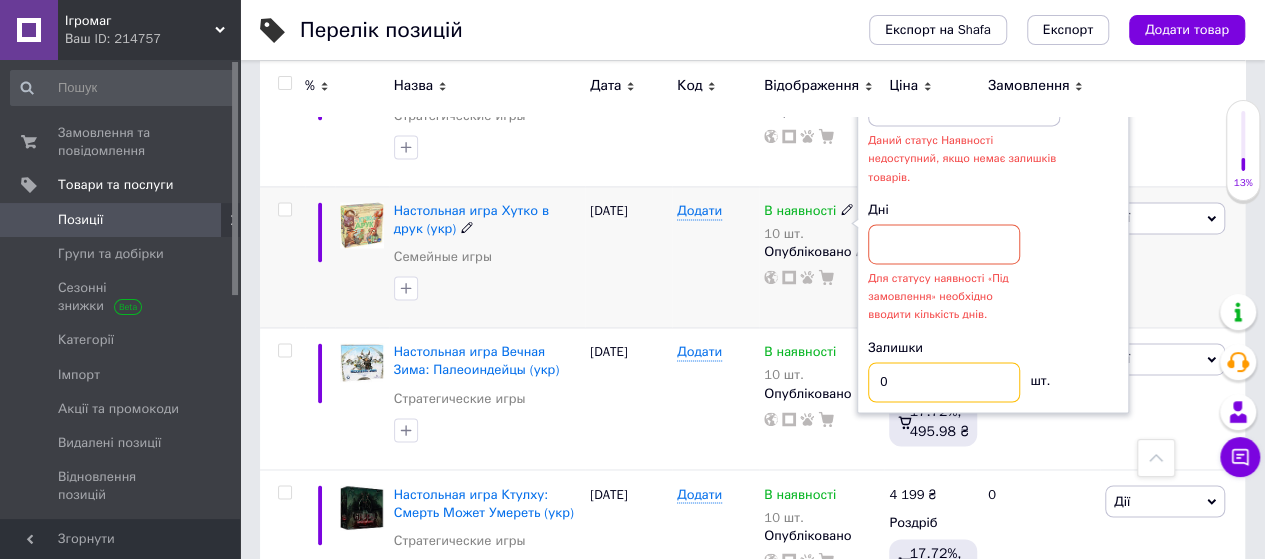 click on "0" at bounding box center [944, 382] 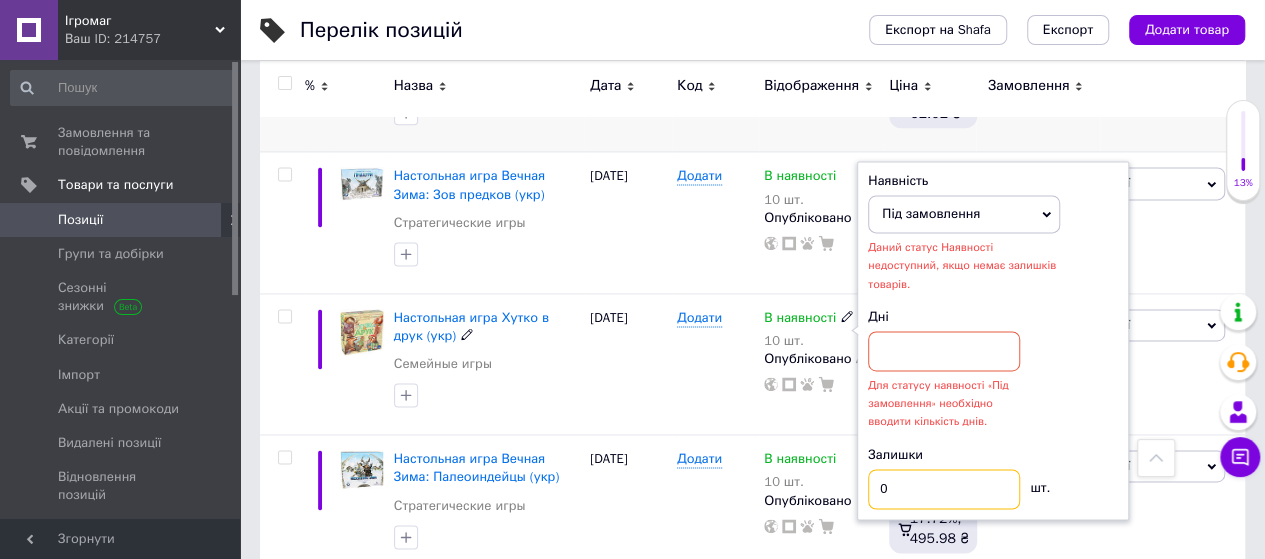 scroll, scrollTop: 1200, scrollLeft: 0, axis: vertical 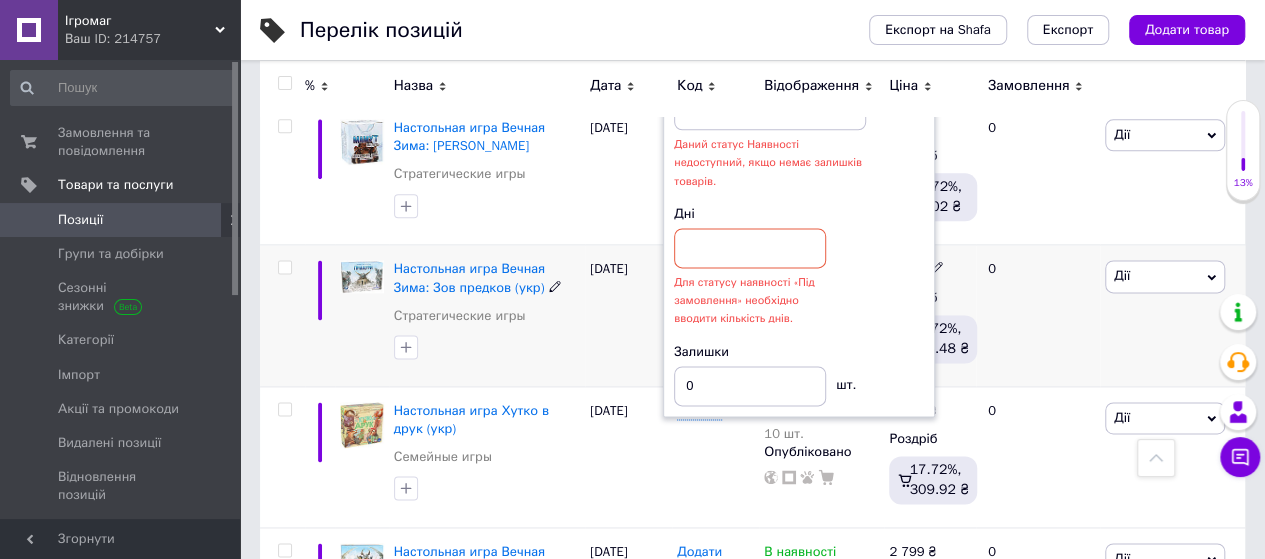 click on "0" at bounding box center [1038, 315] 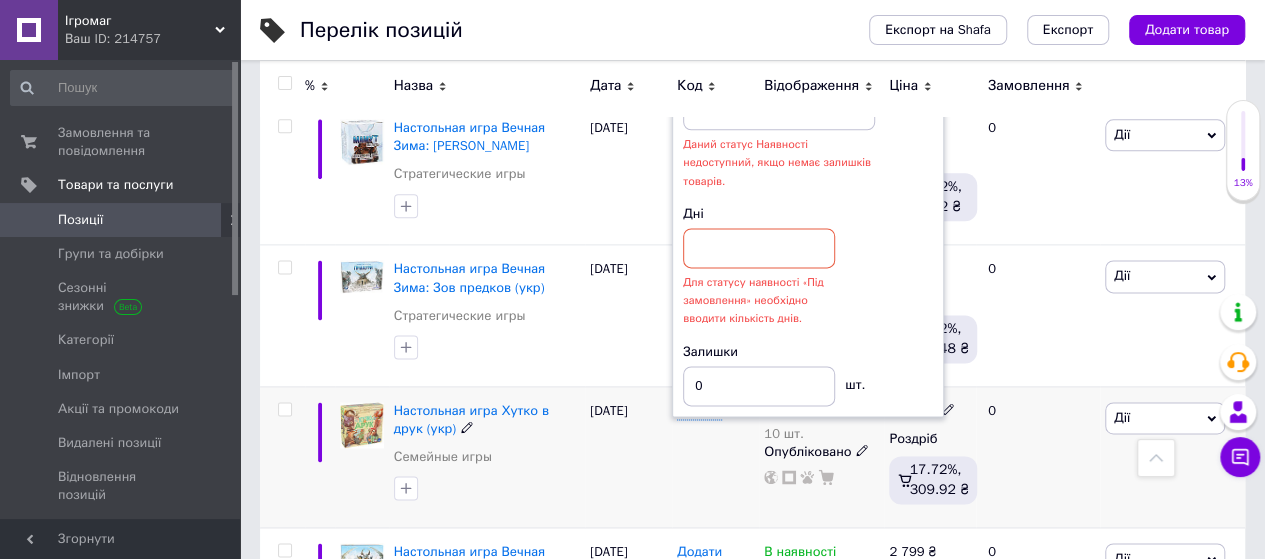 click 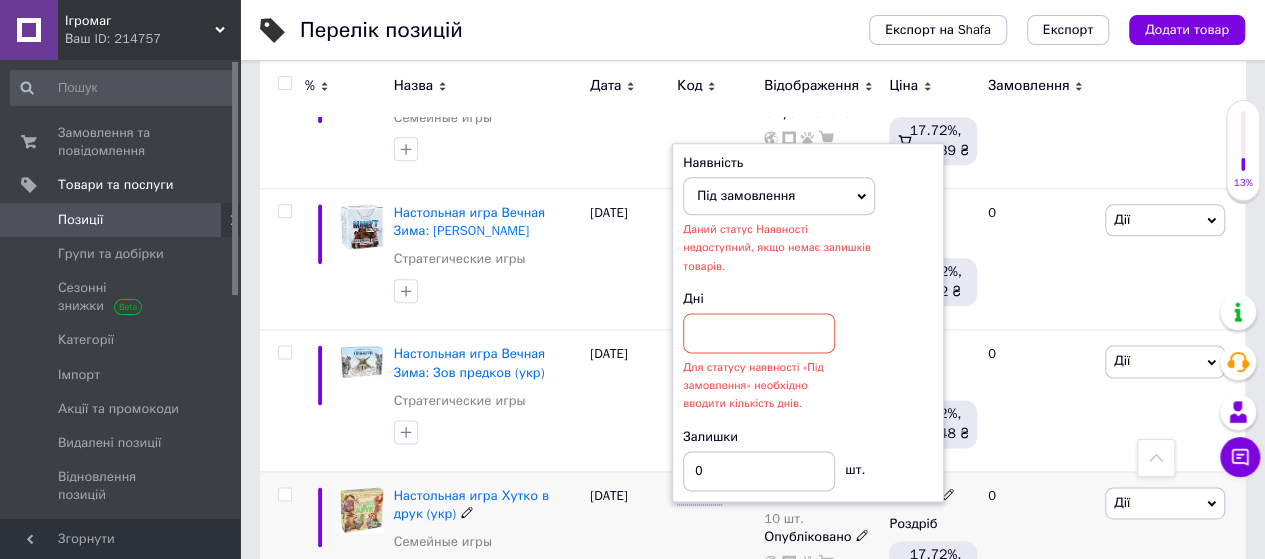 scroll, scrollTop: 1100, scrollLeft: 0, axis: vertical 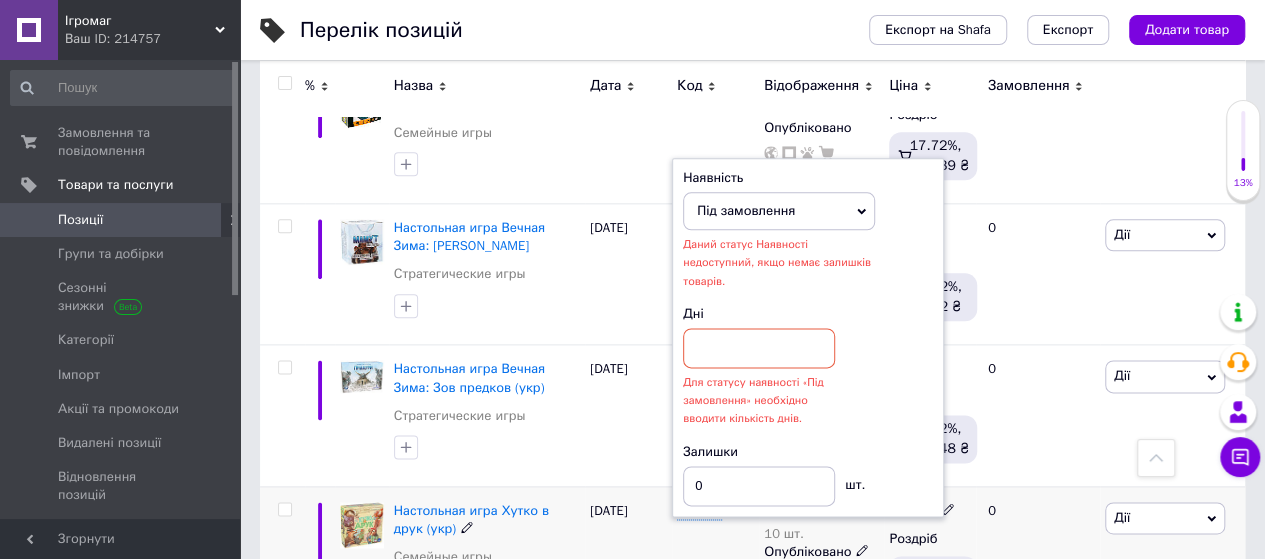 click on "Під замовлення" at bounding box center [779, 211] 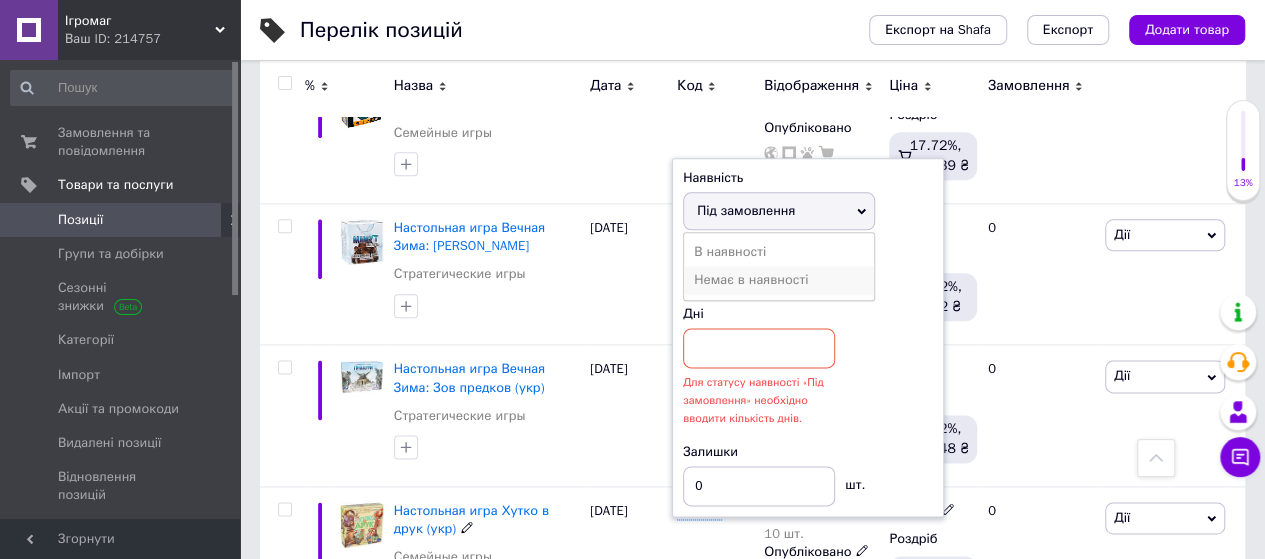 click on "Немає в наявності" at bounding box center (779, 280) 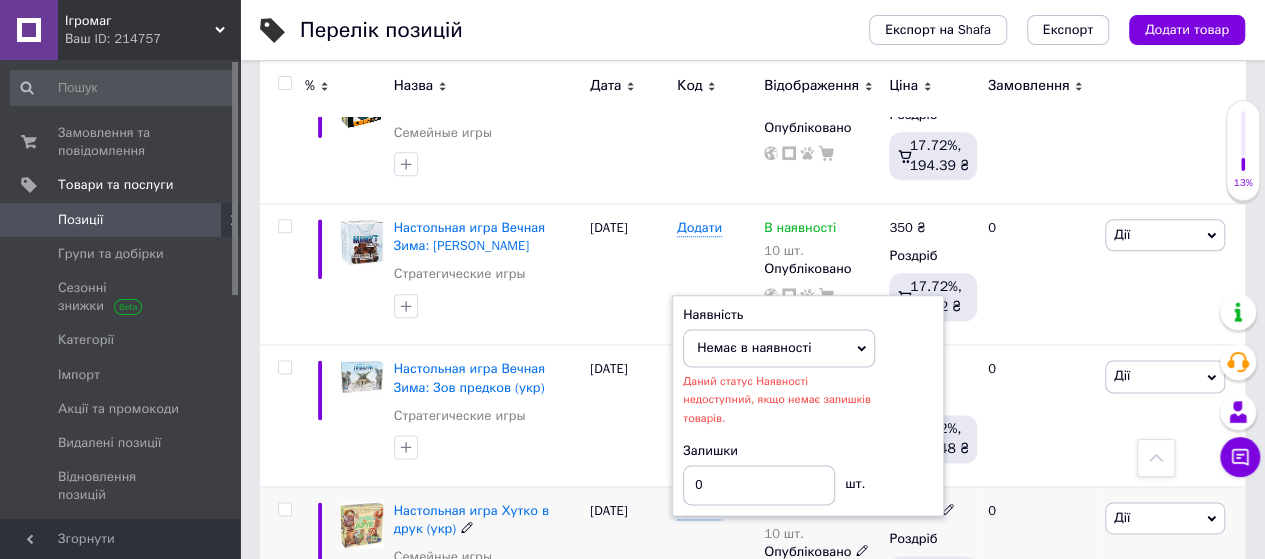 click on "Залишки" at bounding box center [808, 451] 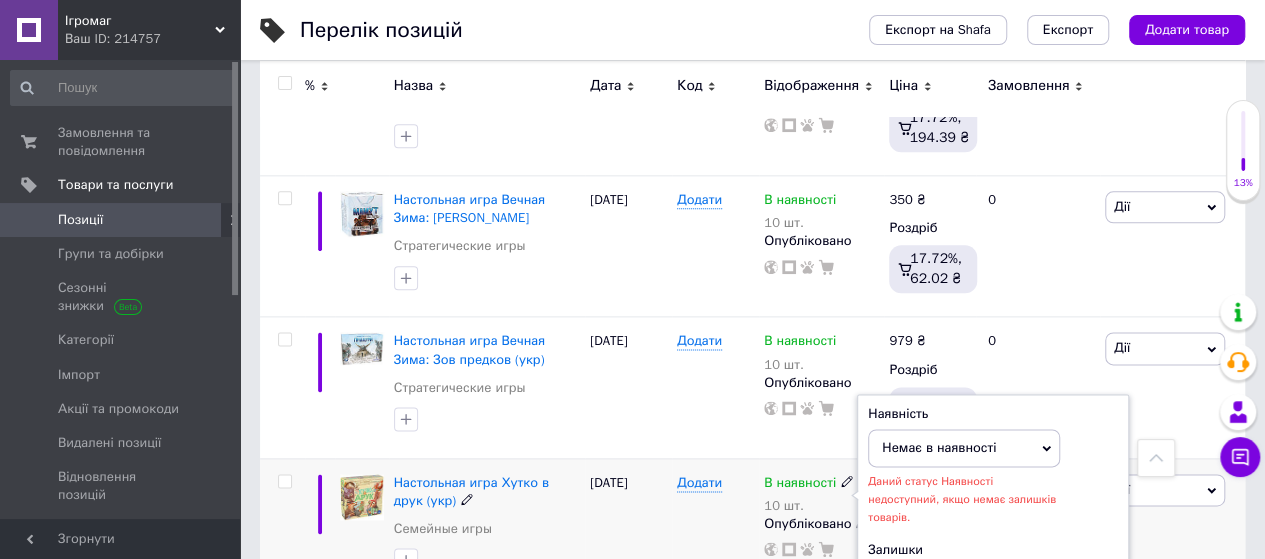 scroll, scrollTop: 1200, scrollLeft: 0, axis: vertical 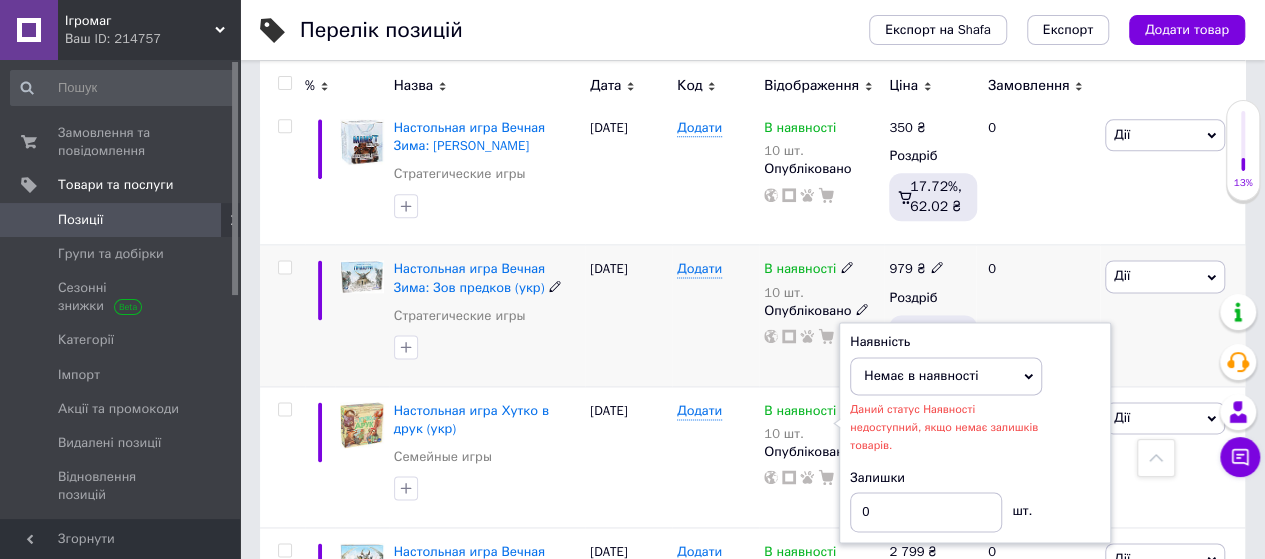 click on "[DATE]" at bounding box center (628, 315) 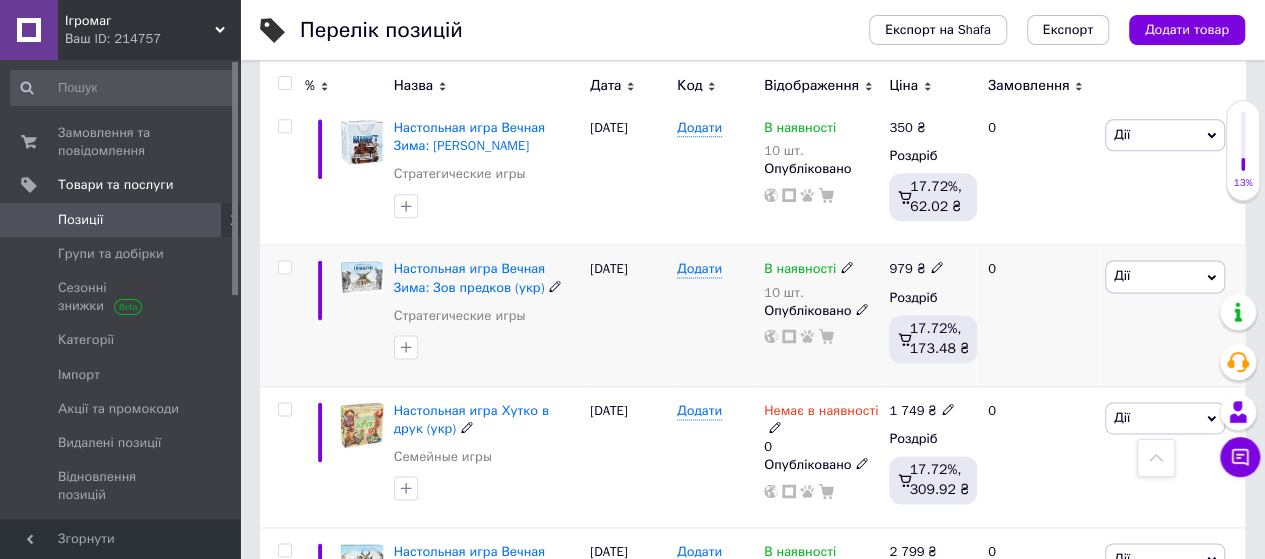 click on "0" at bounding box center [1038, 315] 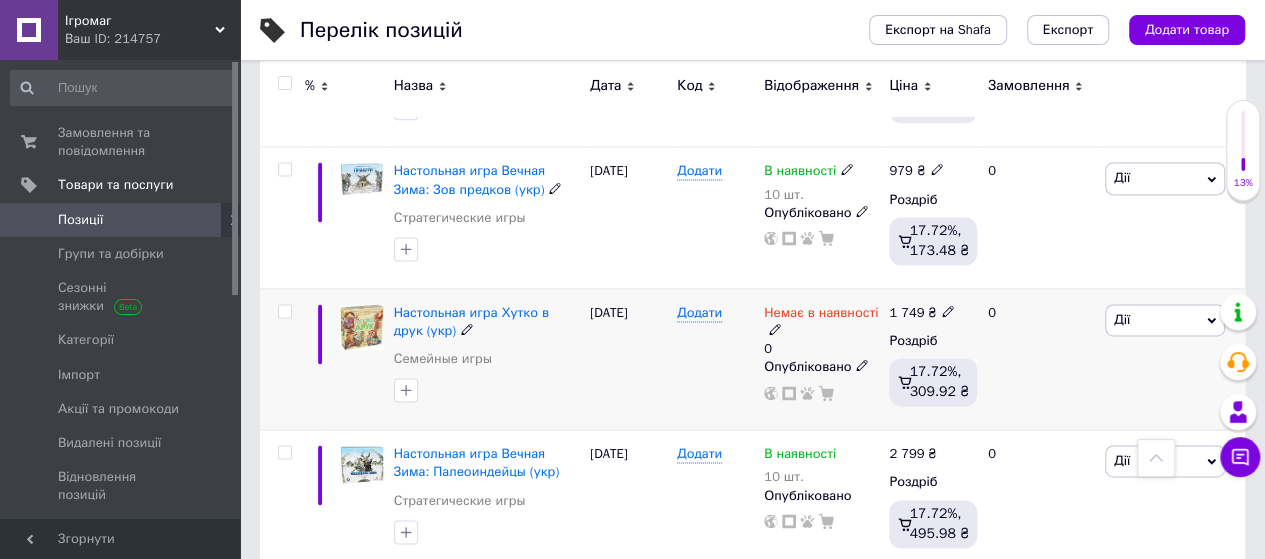 scroll, scrollTop: 1300, scrollLeft: 0, axis: vertical 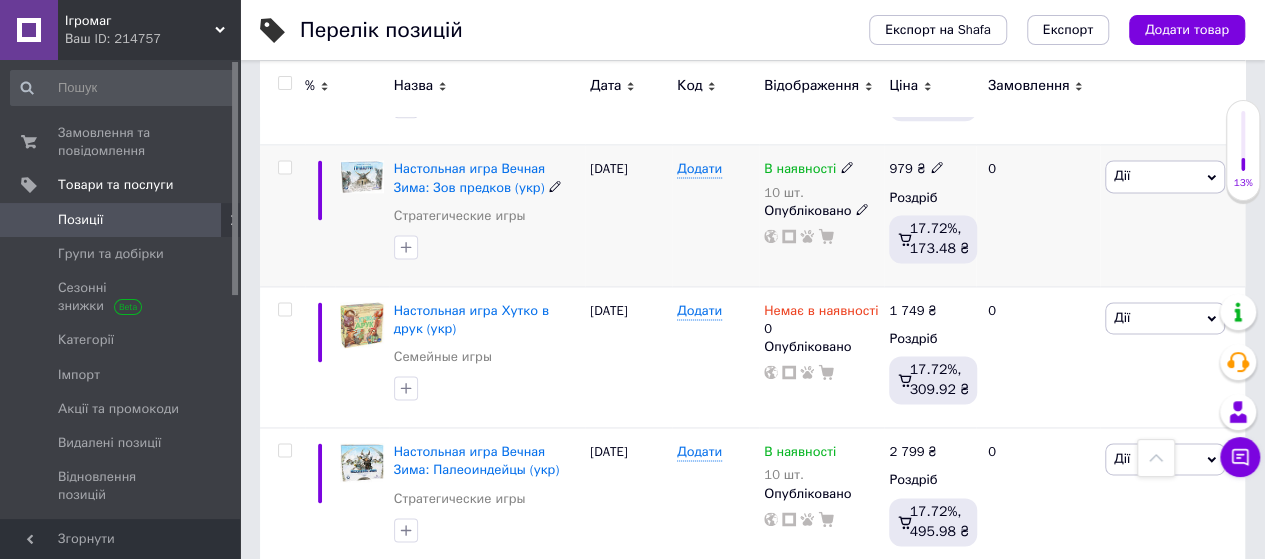 click on "Додати" at bounding box center [715, 215] 